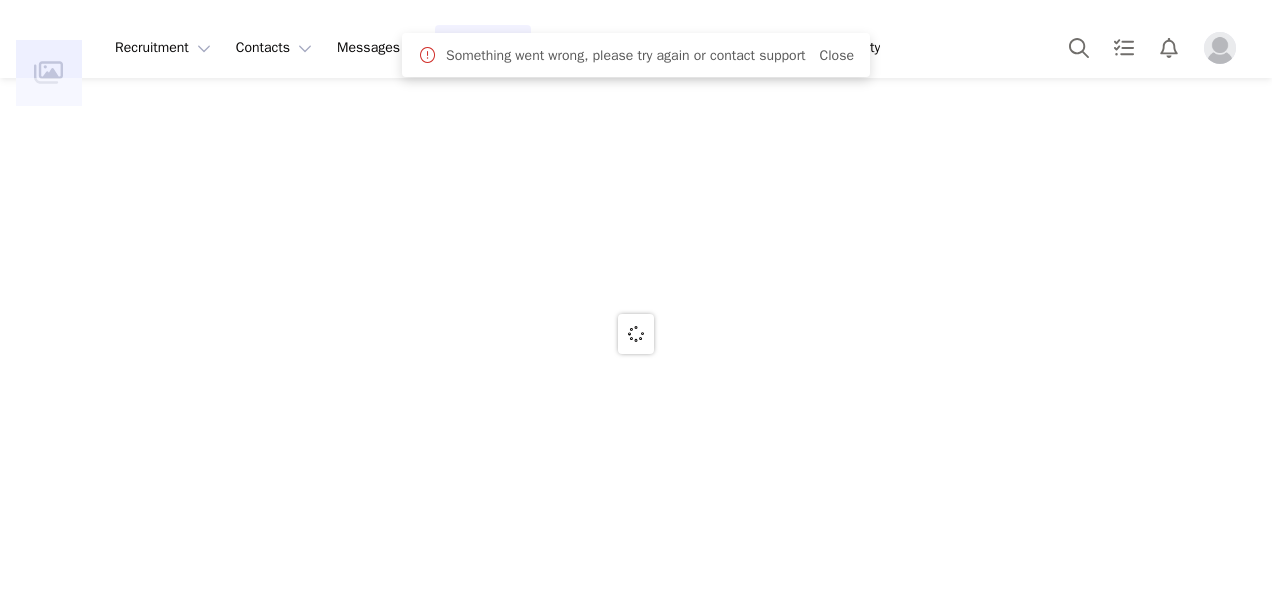 scroll, scrollTop: 0, scrollLeft: 0, axis: both 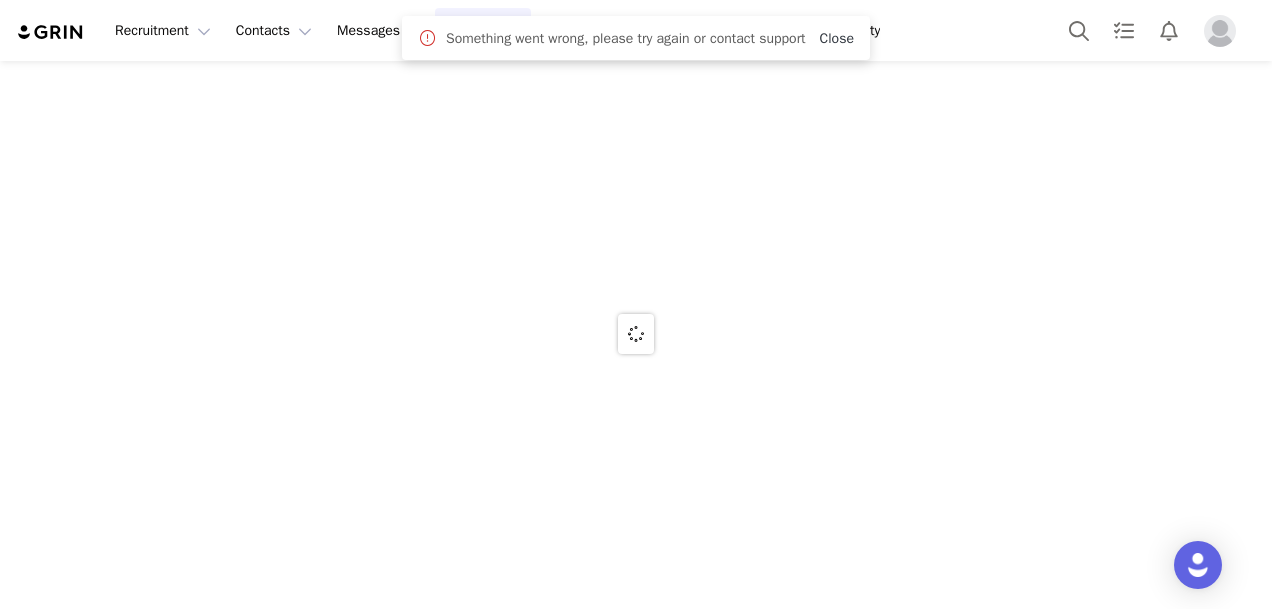 click on "Close" at bounding box center (837, 38) 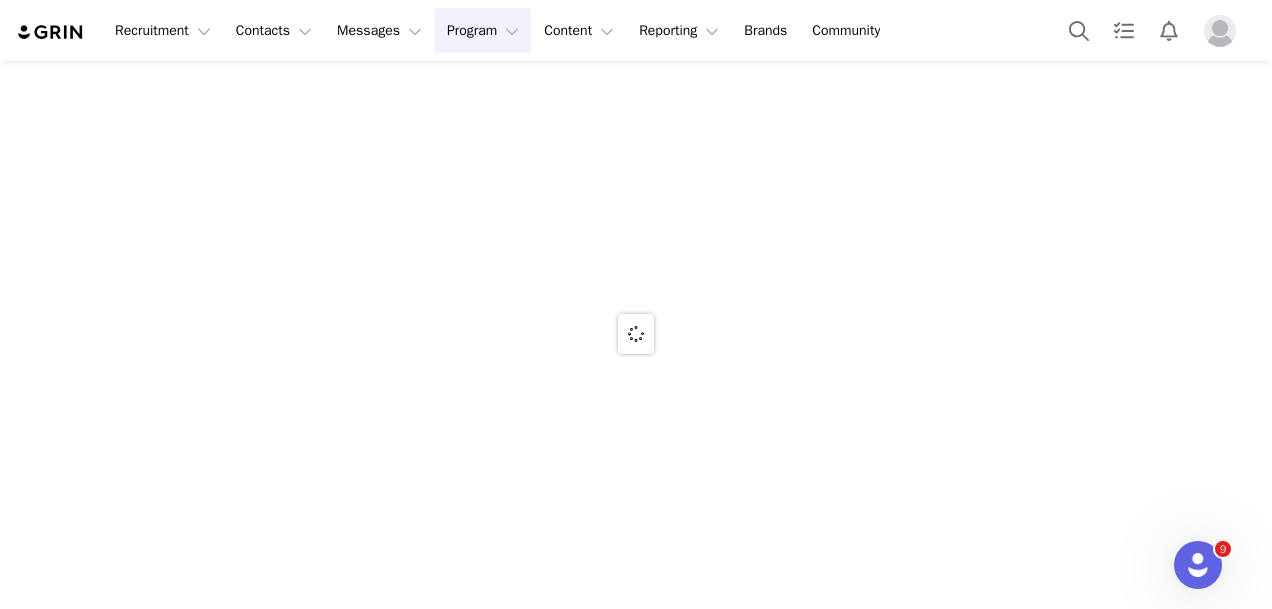 scroll, scrollTop: 0, scrollLeft: 0, axis: both 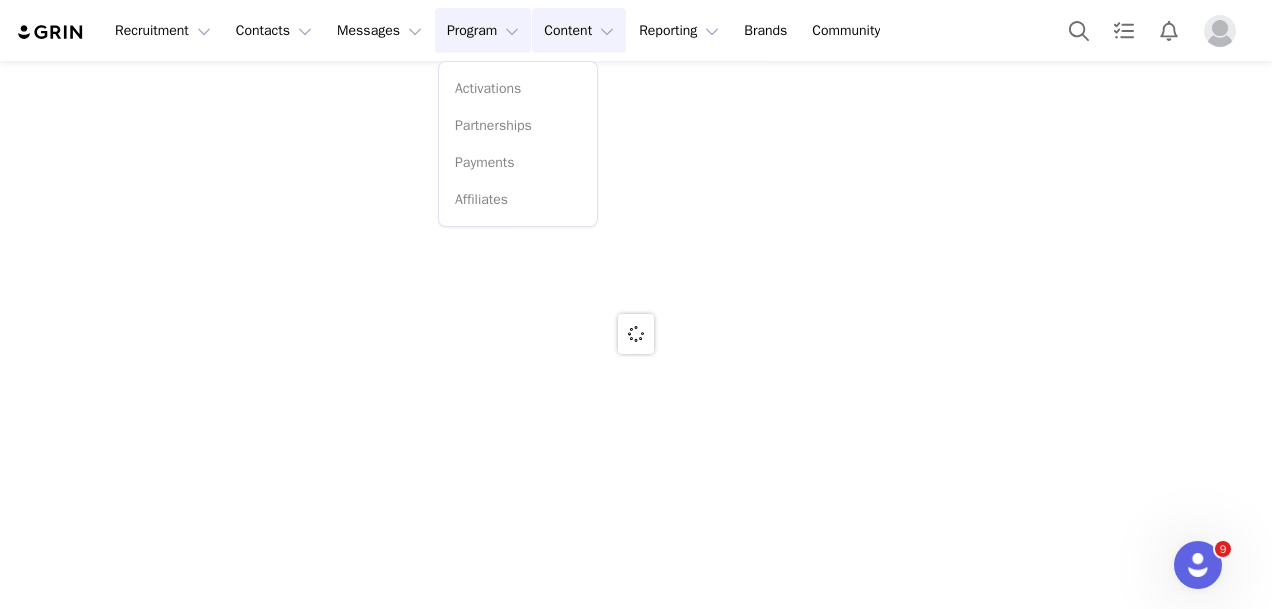 click on "Content Content" at bounding box center [579, 30] 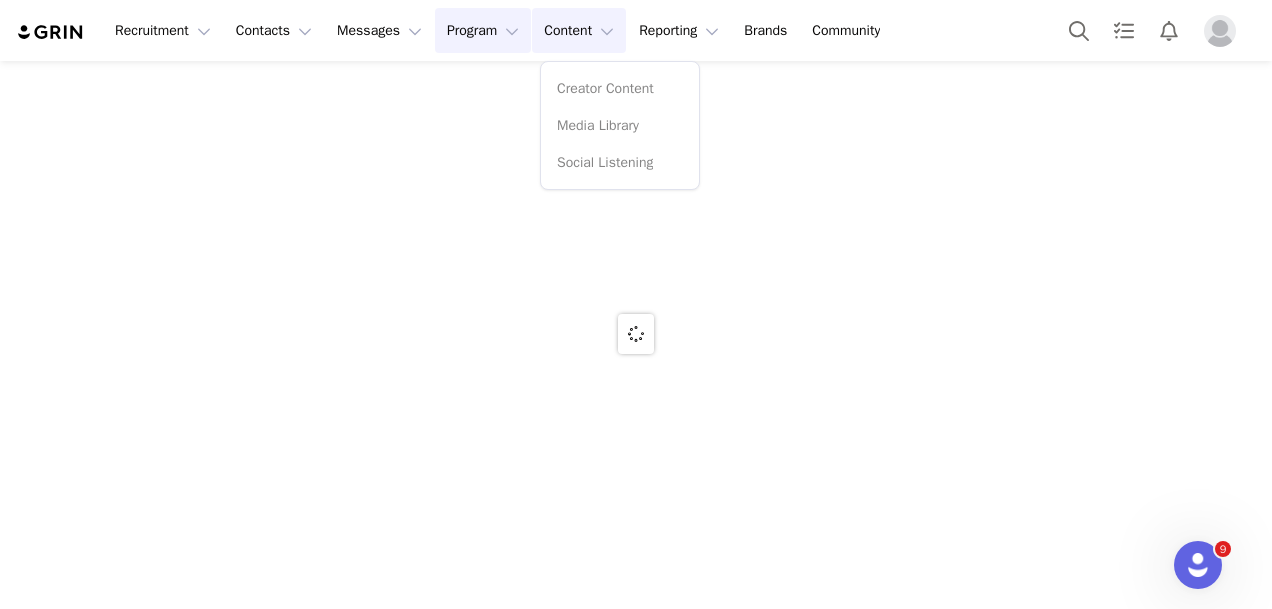 click on "Program Program" at bounding box center [483, 30] 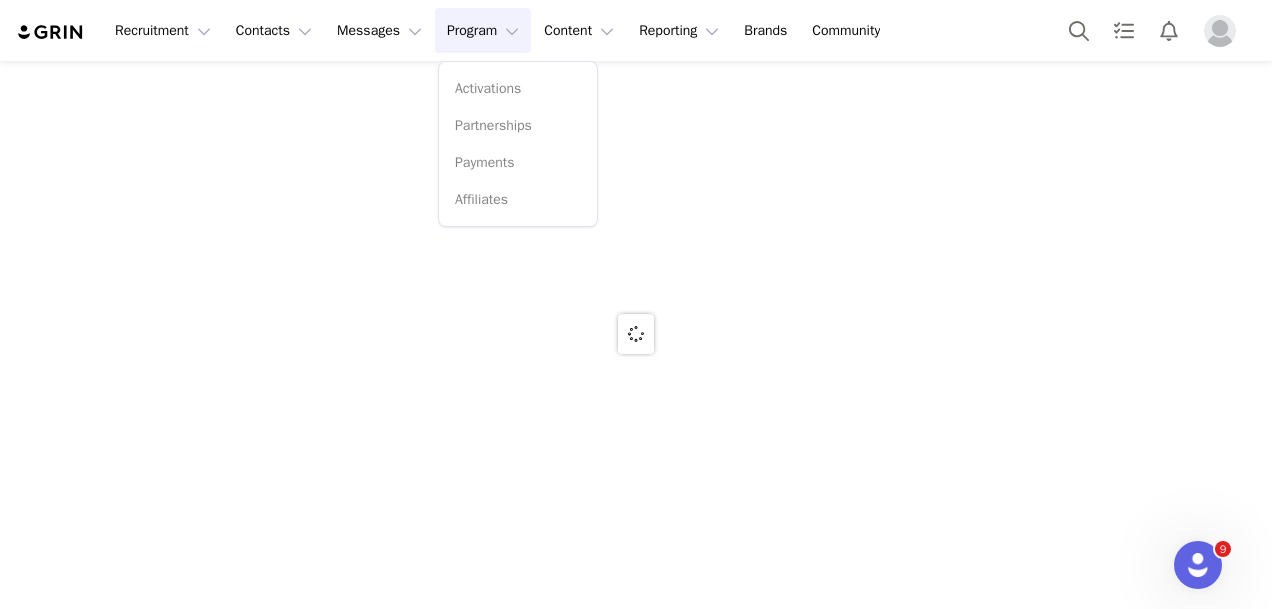 click at bounding box center [636, 333] 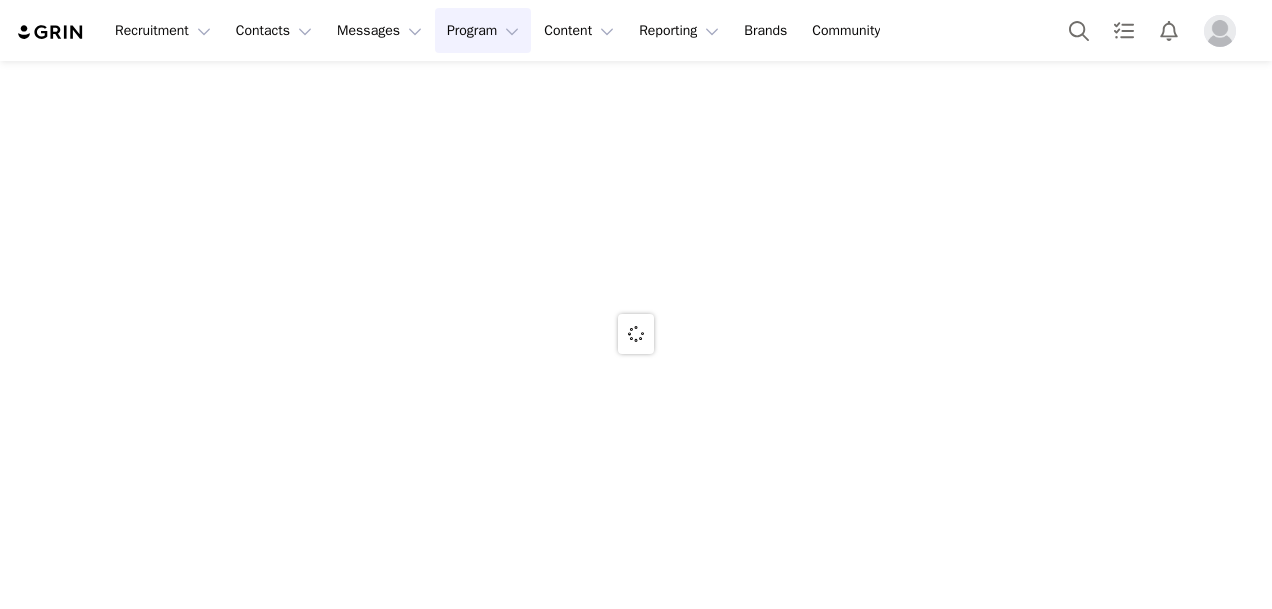 scroll, scrollTop: 0, scrollLeft: 0, axis: both 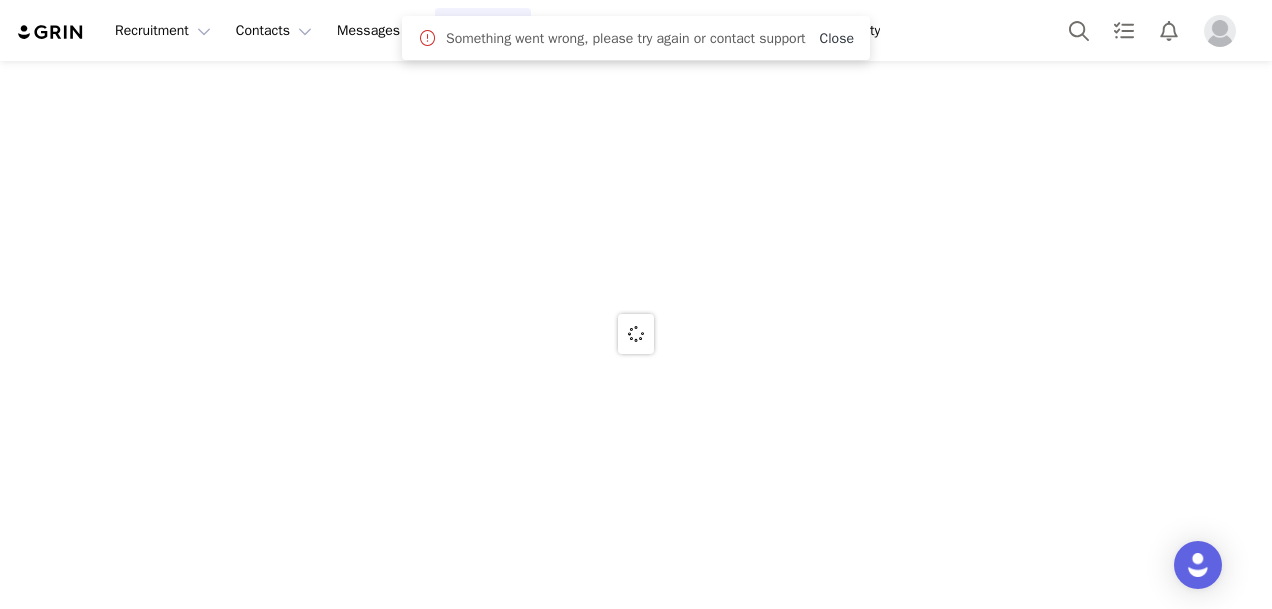 click on "Close" at bounding box center (837, 38) 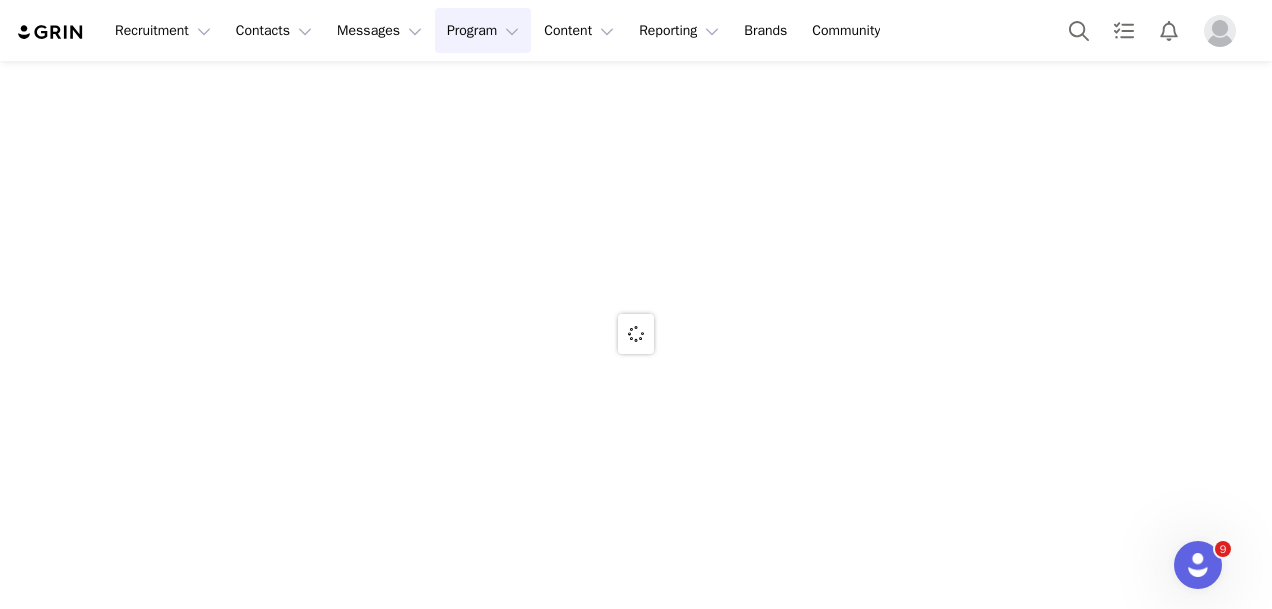 scroll, scrollTop: 0, scrollLeft: 0, axis: both 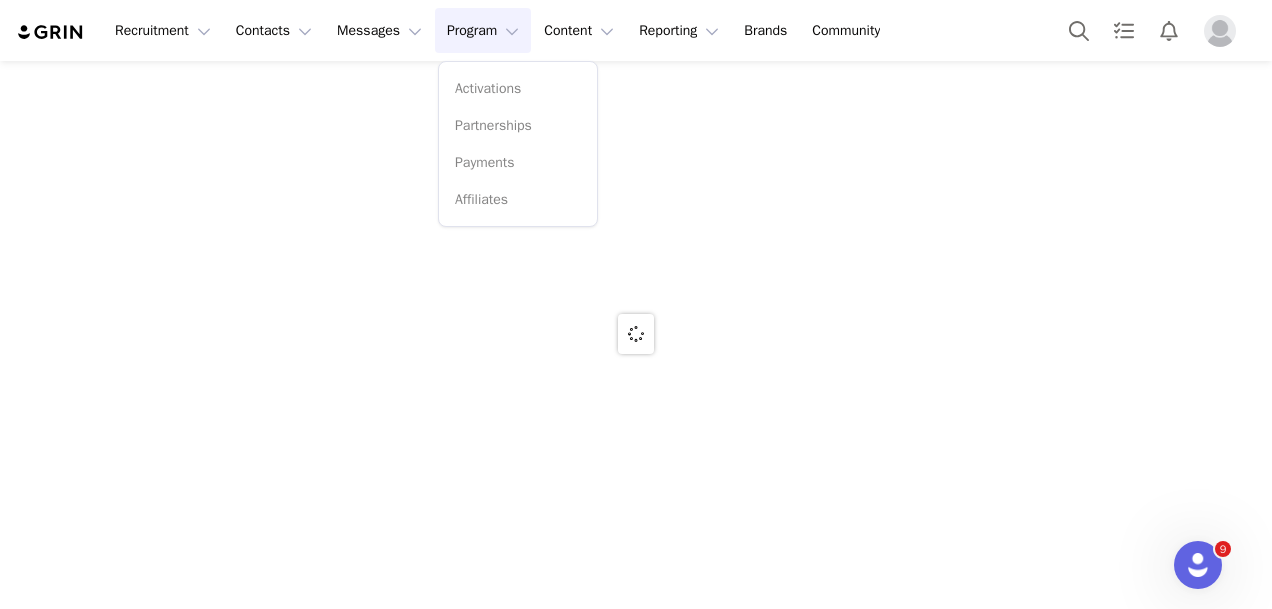 drag, startPoint x: 498, startPoint y: 92, endPoint x: 522, endPoint y: 98, distance: 24.738634 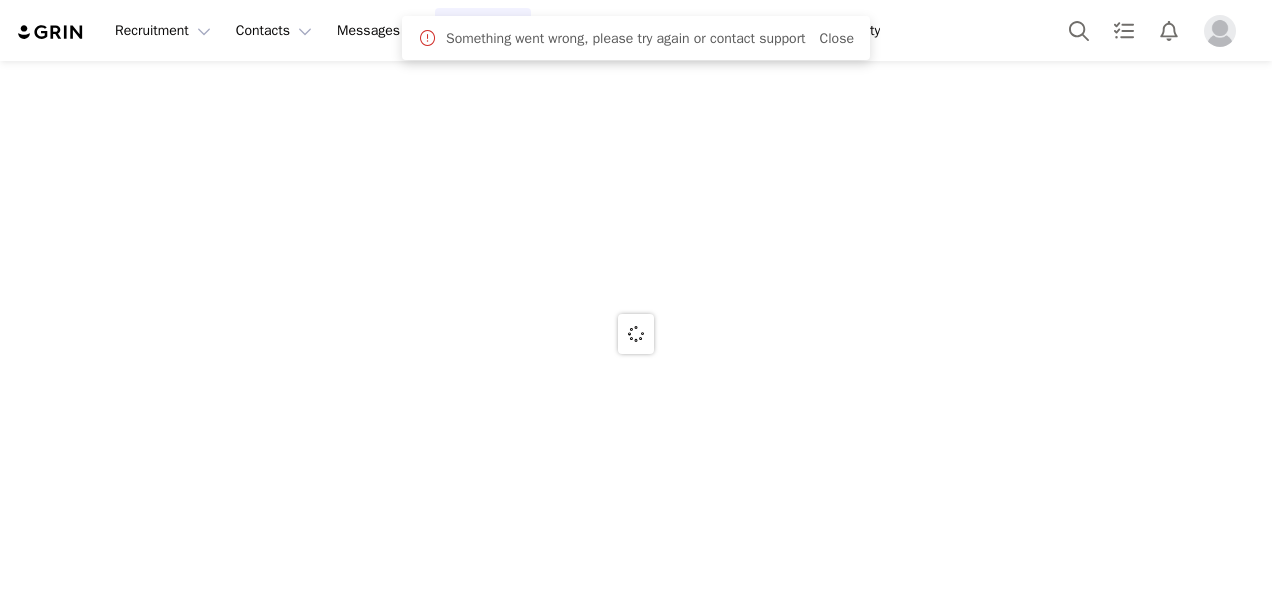 scroll, scrollTop: 0, scrollLeft: 0, axis: both 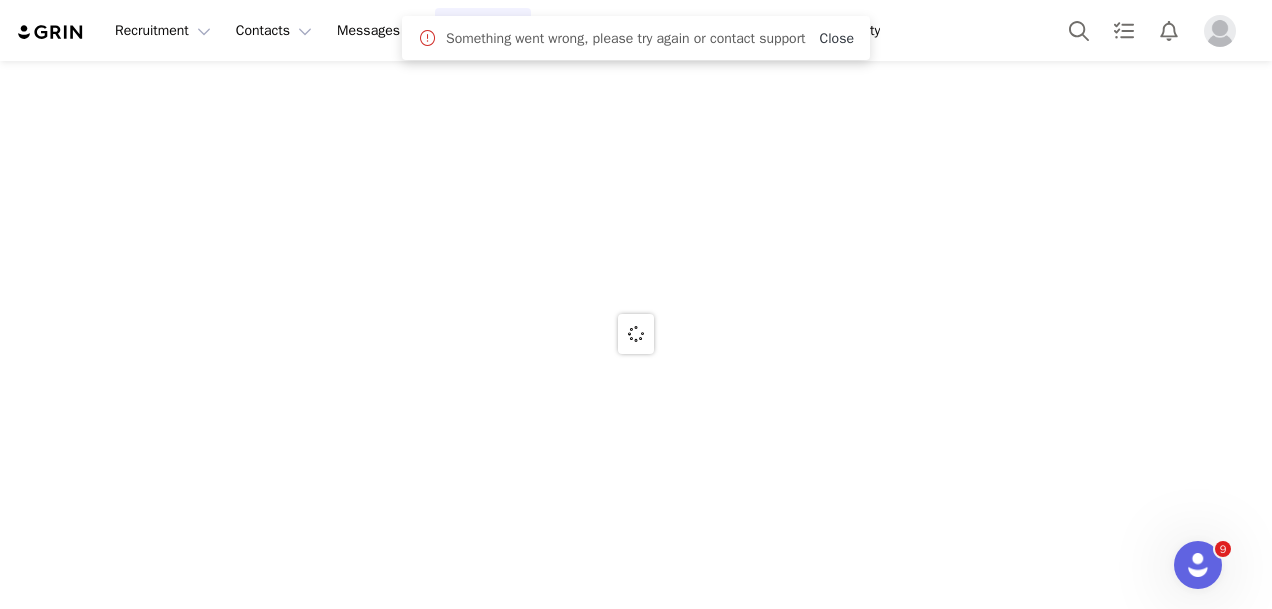 click on "Close" at bounding box center [837, 38] 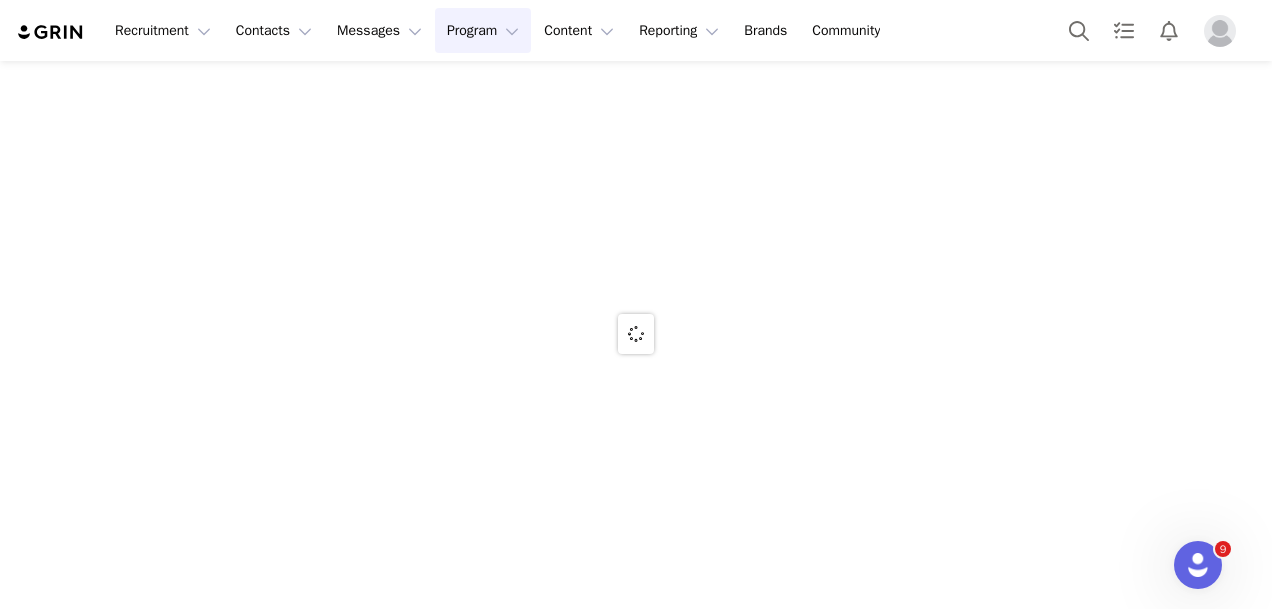 click on "Program Program" at bounding box center (483, 30) 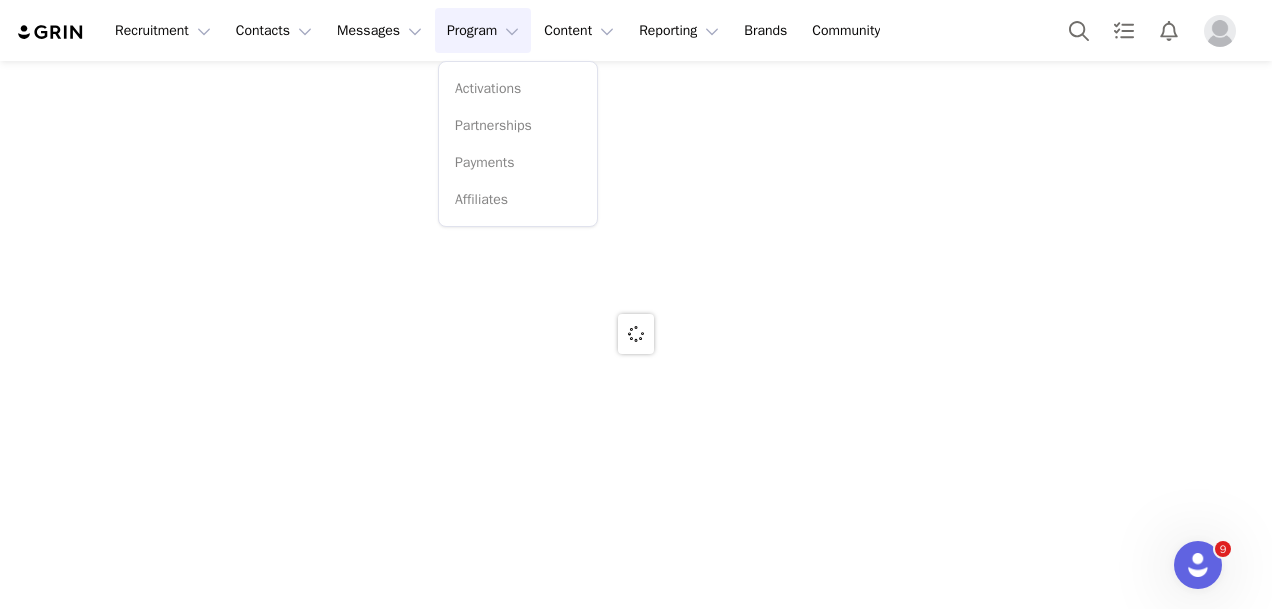 click on "Recruitment Recruitment Creator Search Curated Lists Landing Pages Web Extension AI Creator Search Beta Contacts Contacts Creators Prospects Applicants Messages Messages Dashboard Inbox Templates Sequences Program Program Activations Partnerships Payments Affiliates Content Content Creator Content Media Library Social Listening Reporting Reporting Dashboard Report Builder Brands Brands Community Community" at bounding box center (454, 30) 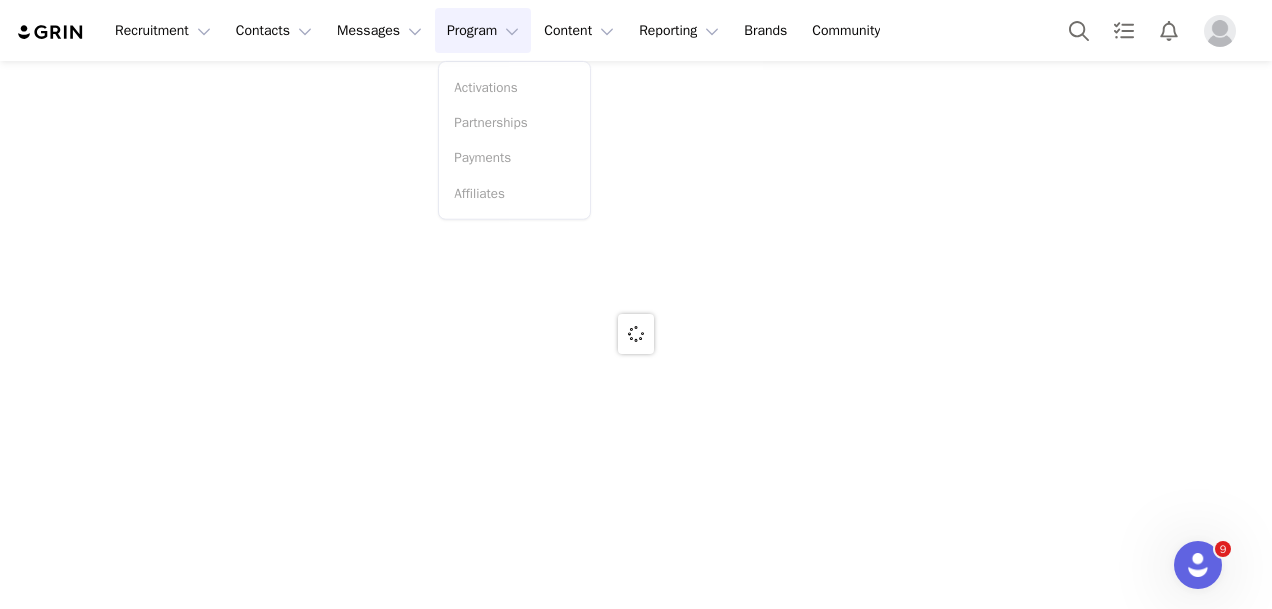 click at bounding box center (51, 32) 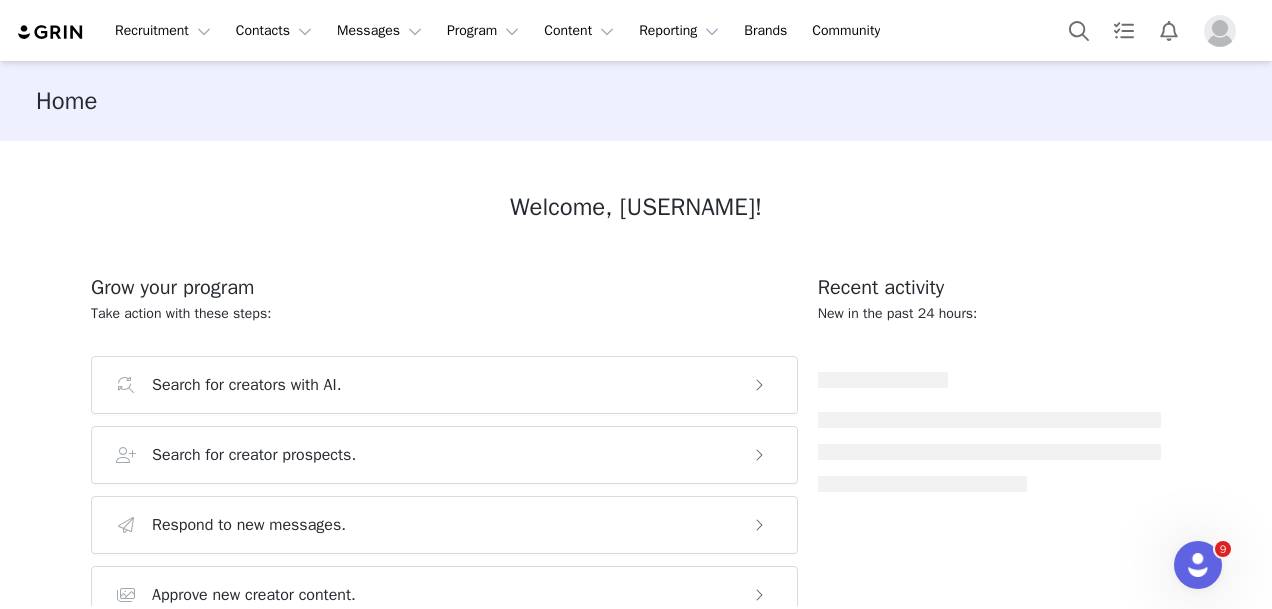 click at bounding box center (51, 32) 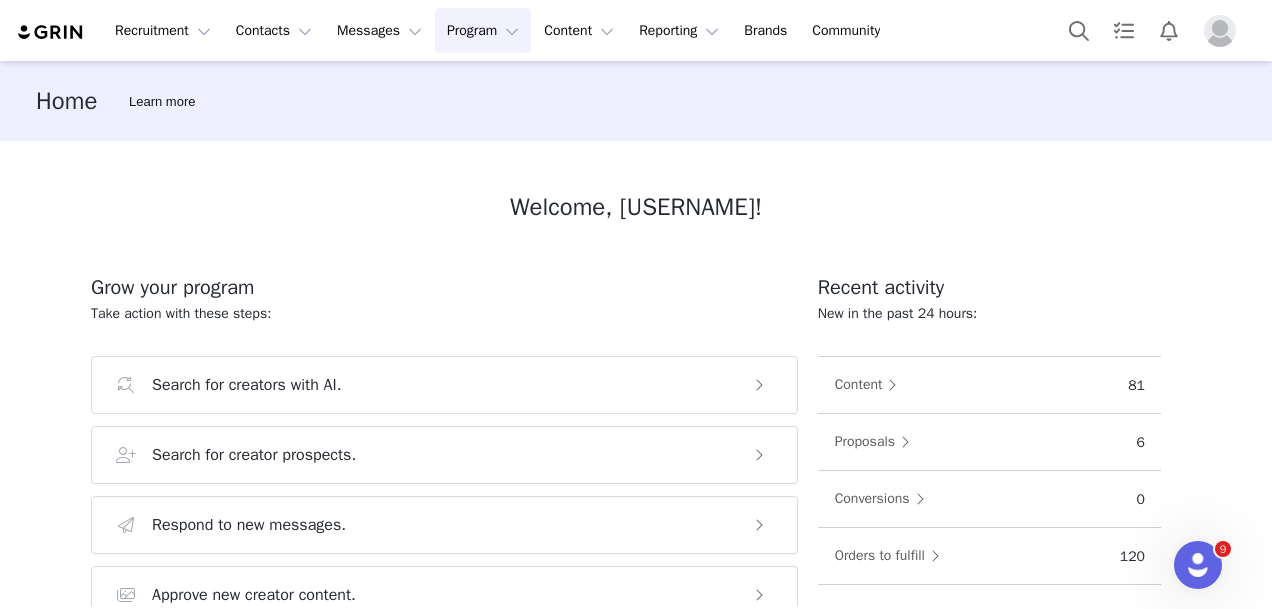 click on "Program Program" at bounding box center [483, 30] 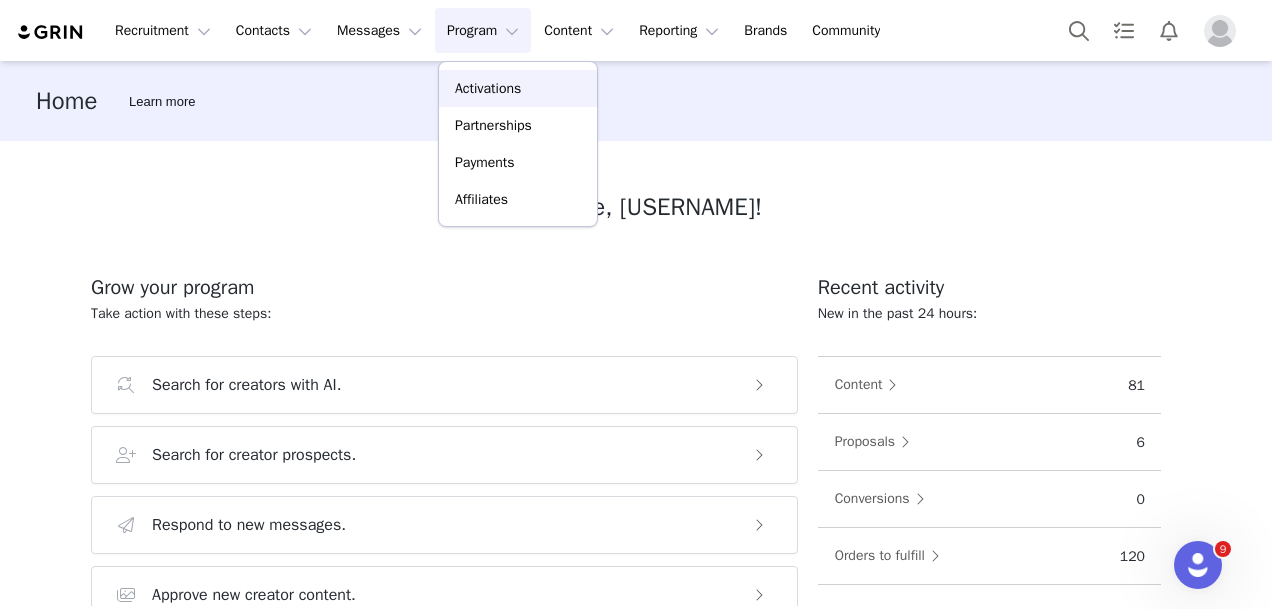 click on "Activations" at bounding box center [488, 88] 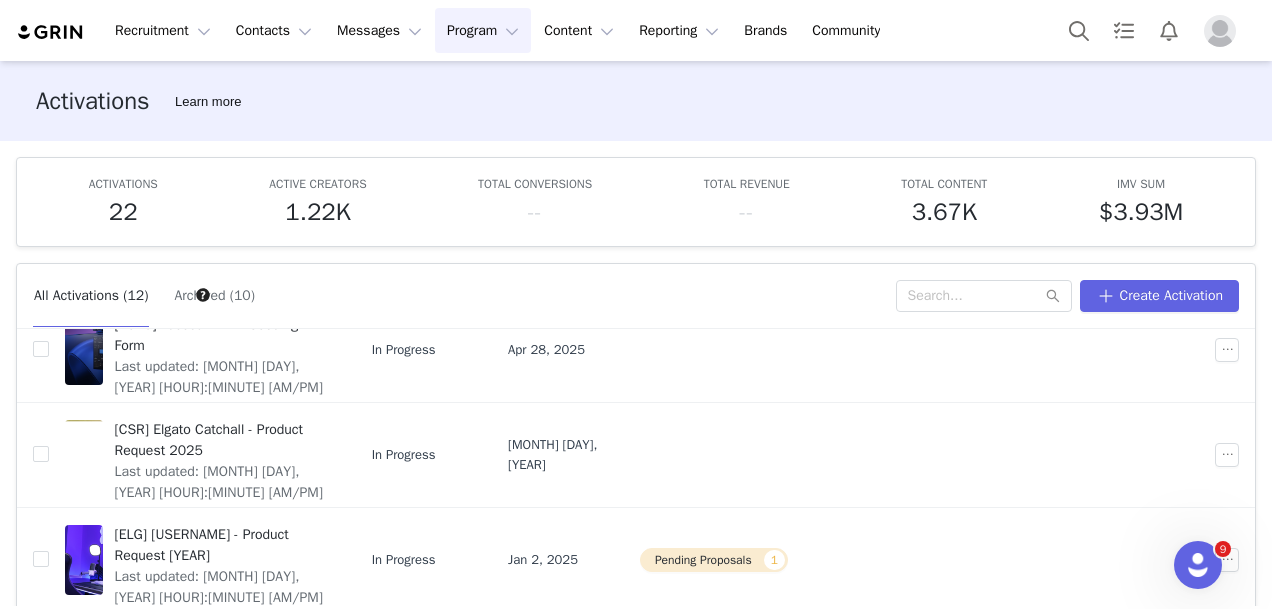 scroll, scrollTop: 600, scrollLeft: 0, axis: vertical 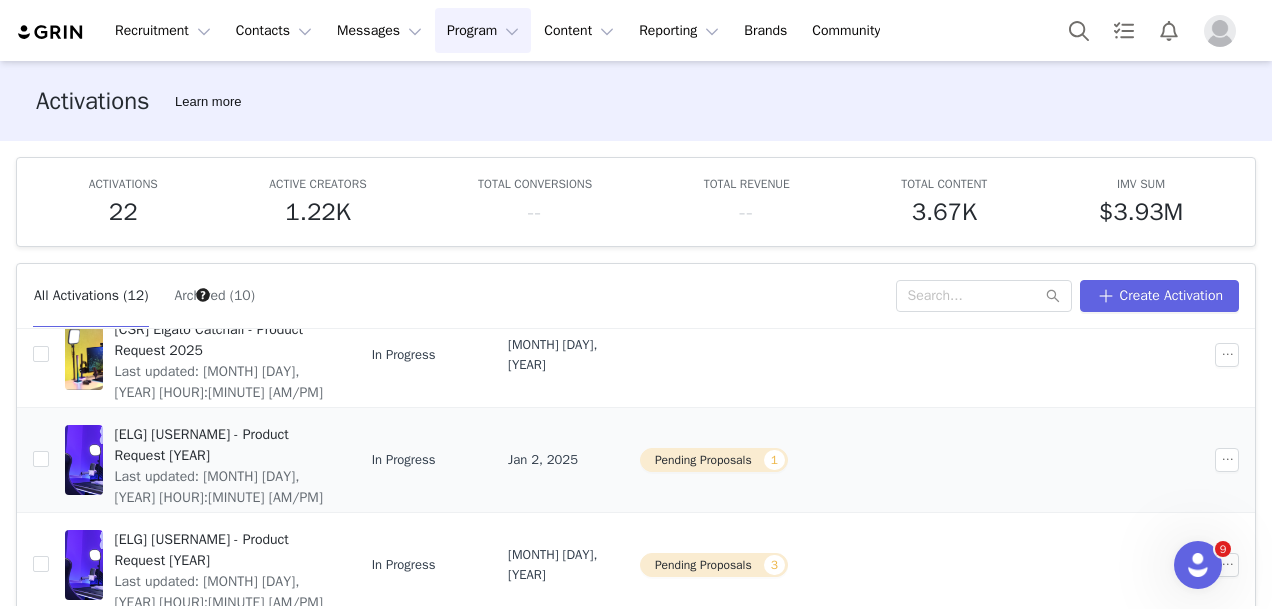 click on "[ELG] [USERNAME] - Product Request [YEAR]" at bounding box center [221, 445] 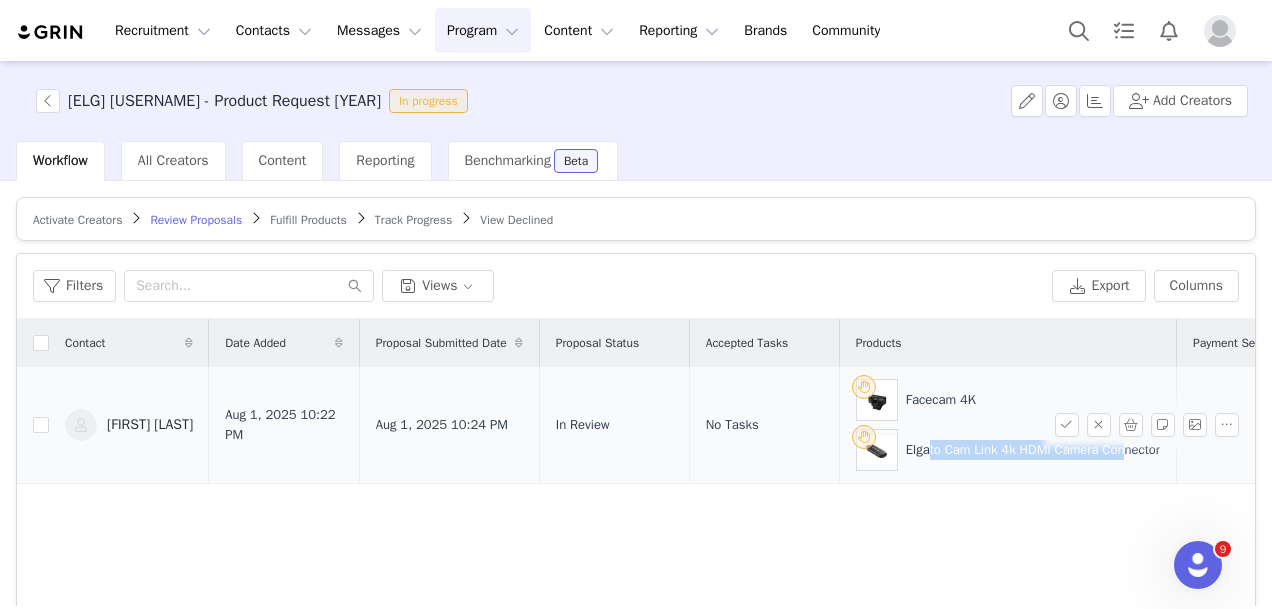 drag, startPoint x: 933, startPoint y: 447, endPoint x: 1126, endPoint y: 455, distance: 193.16573 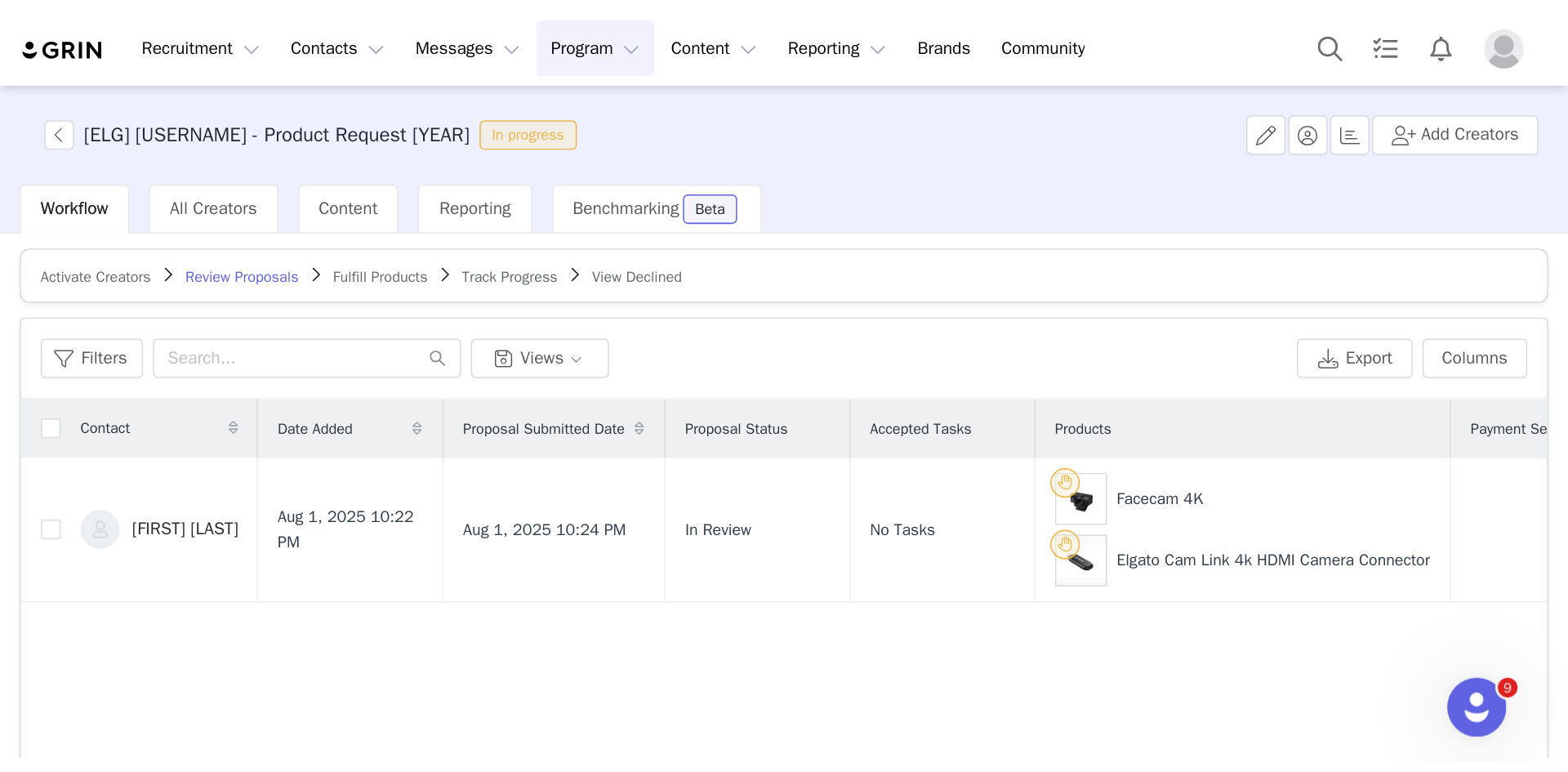 scroll, scrollTop: 0, scrollLeft: 0, axis: both 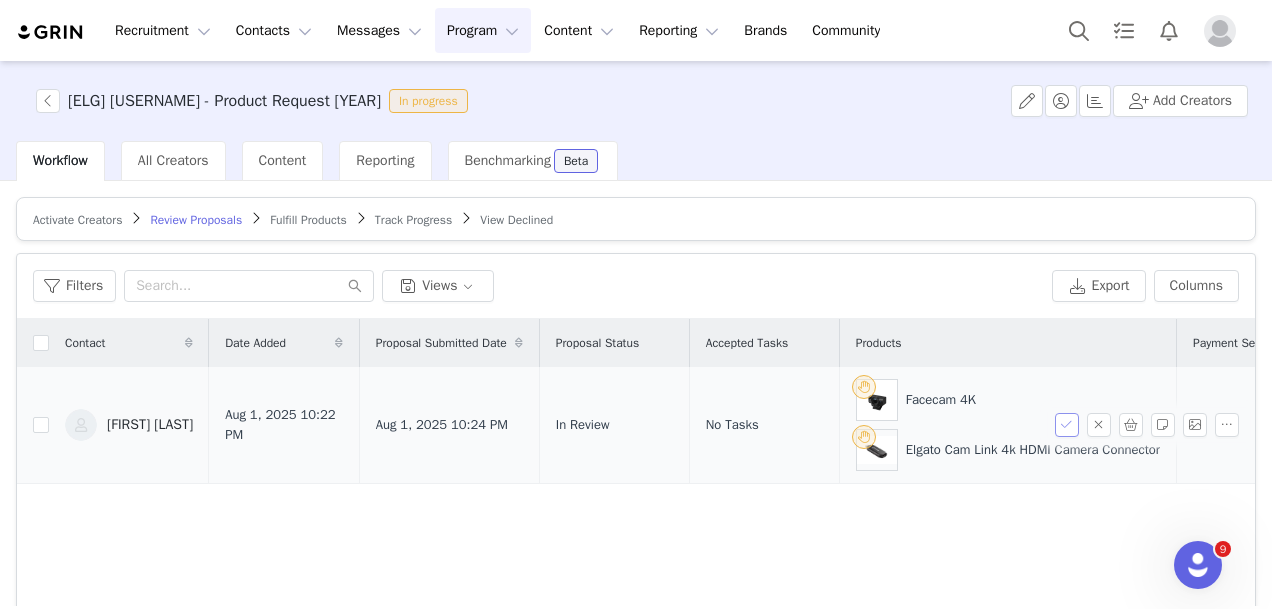 click at bounding box center [1067, 425] 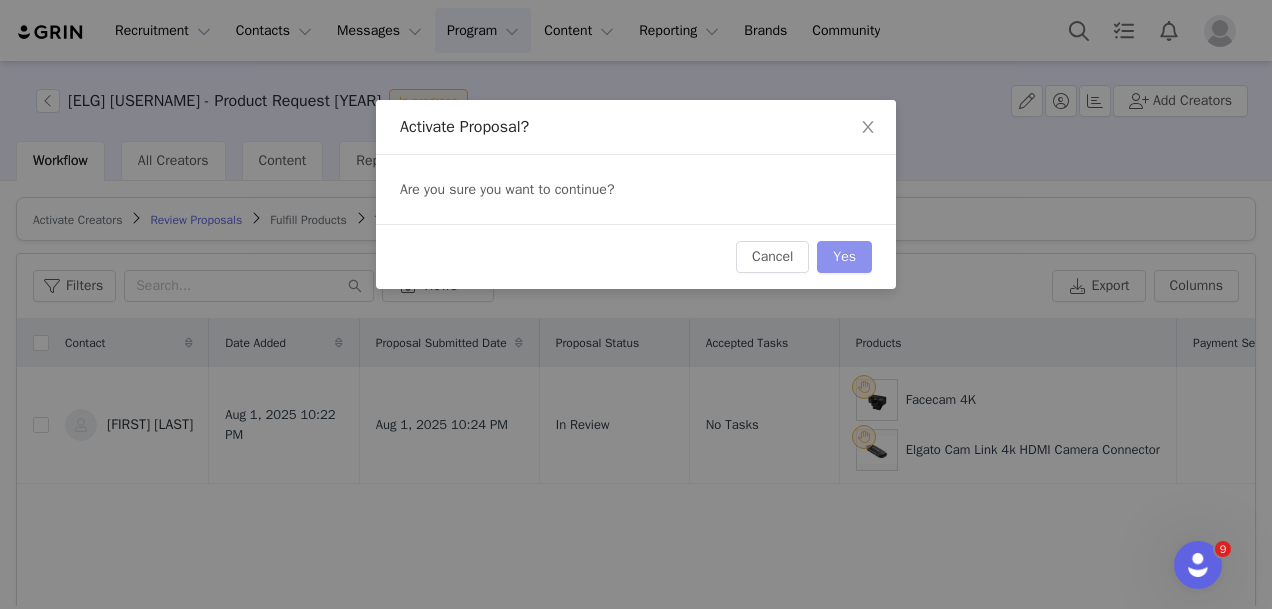 drag, startPoint x: 849, startPoint y: 256, endPoint x: 727, endPoint y: 258, distance: 122.016396 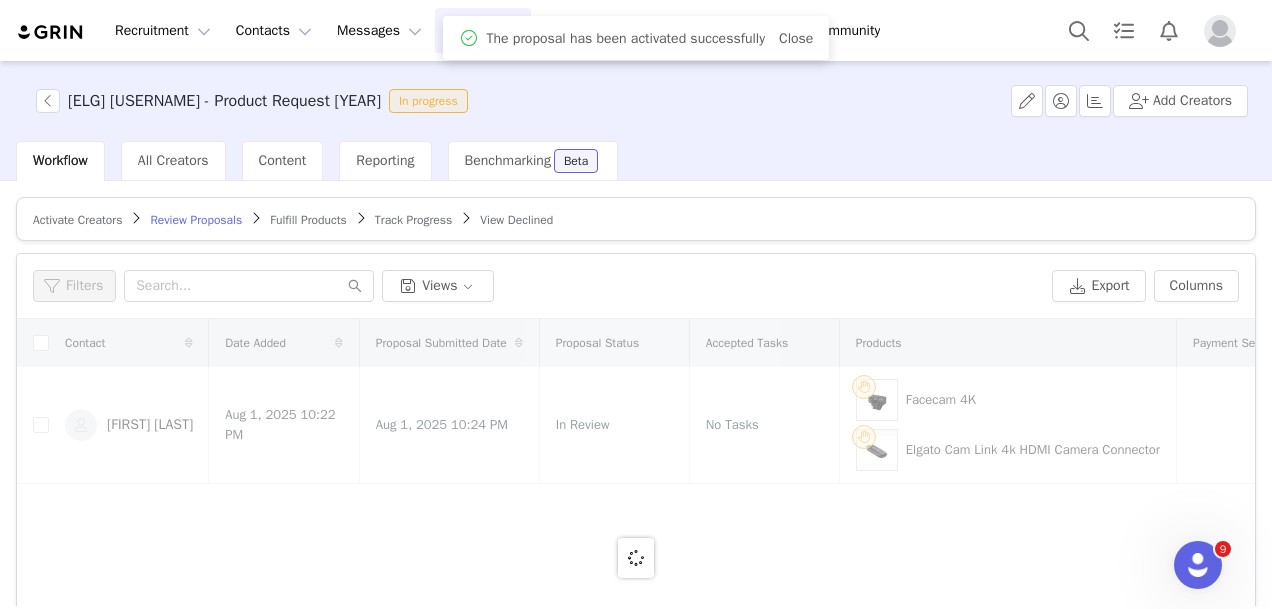 click on "Fulfill Products" at bounding box center [308, 220] 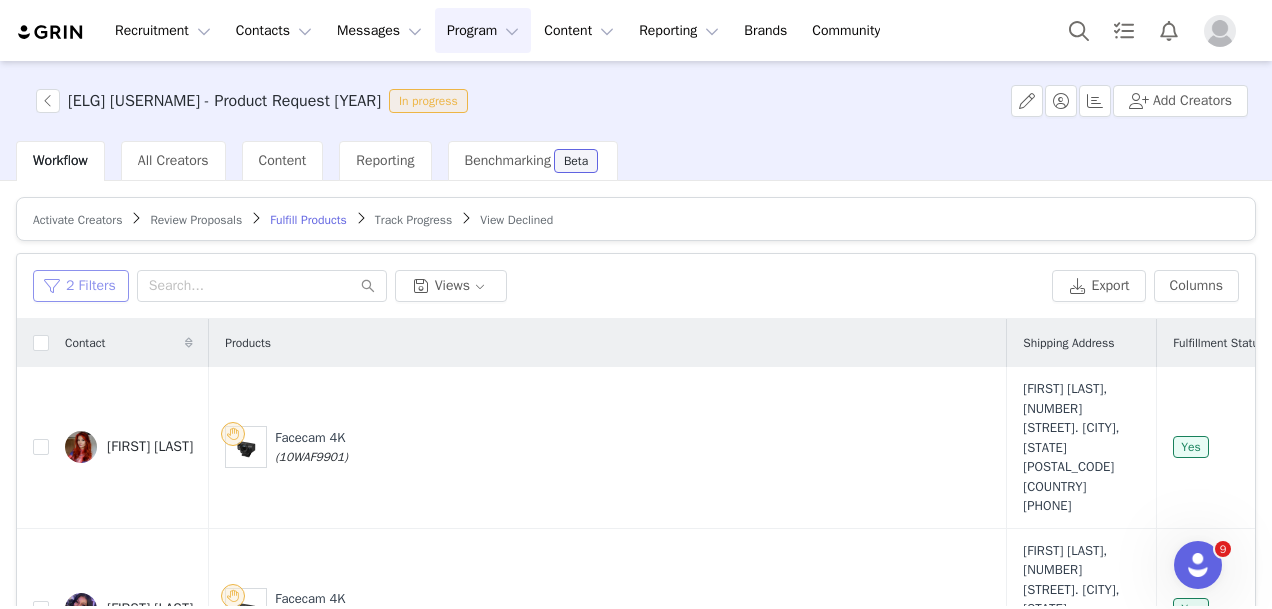 click on "2 Filters Views     Export     Columns" at bounding box center [636, 286] 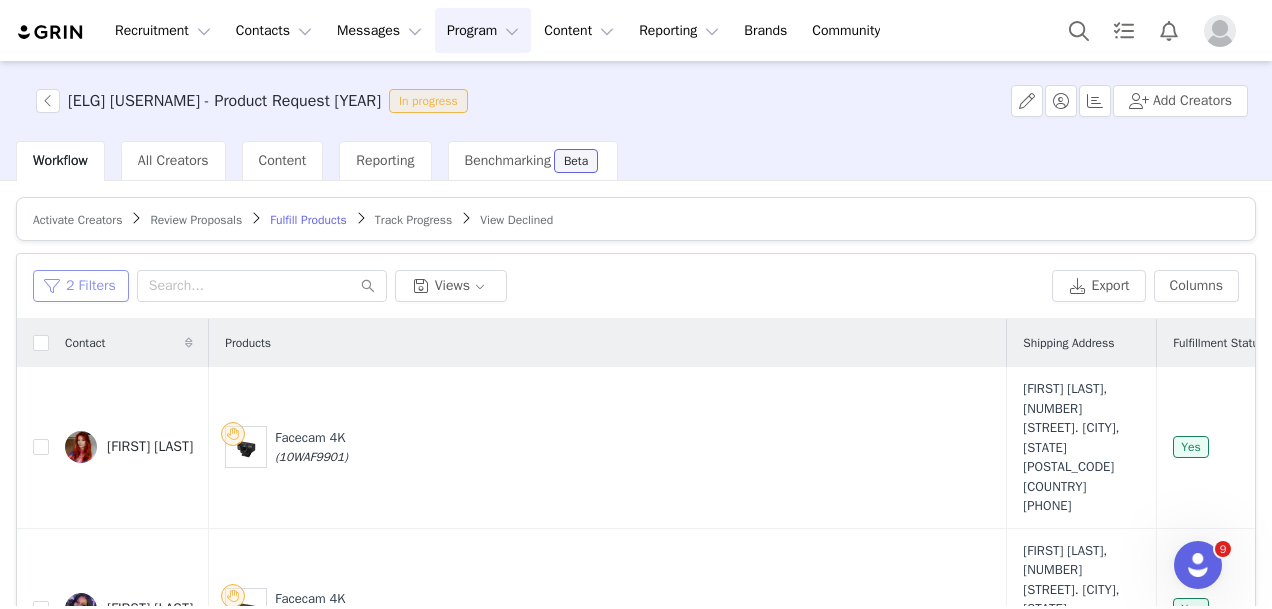 click on "2 Filters" at bounding box center [81, 286] 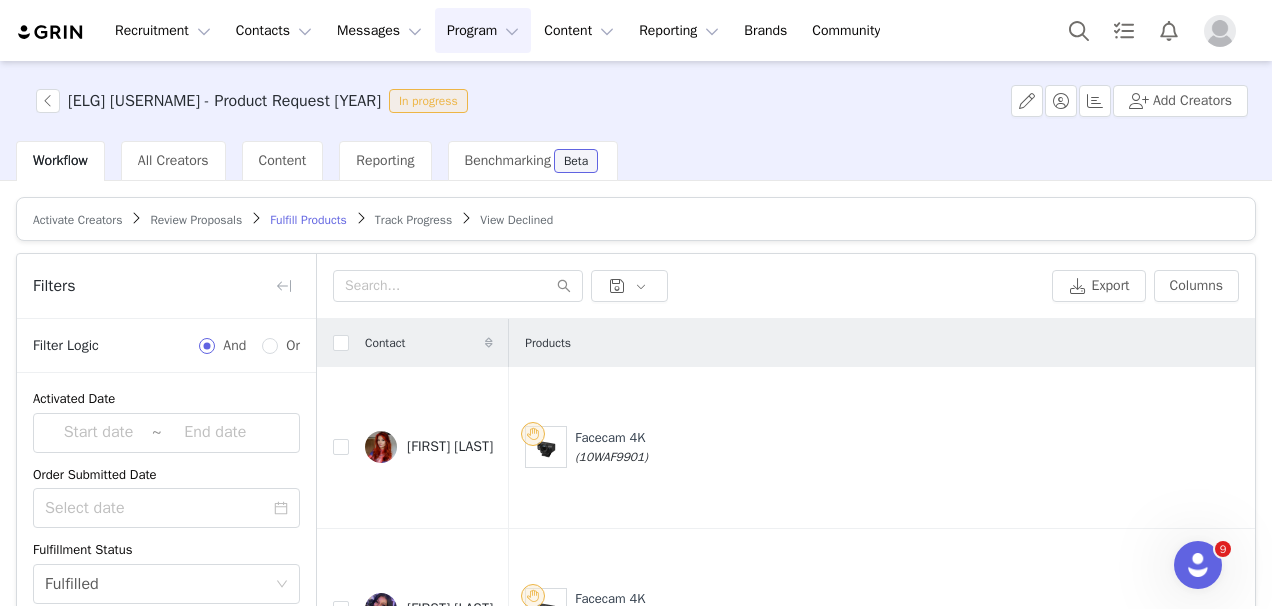 click on "Select Fulfilled" at bounding box center [160, 584] 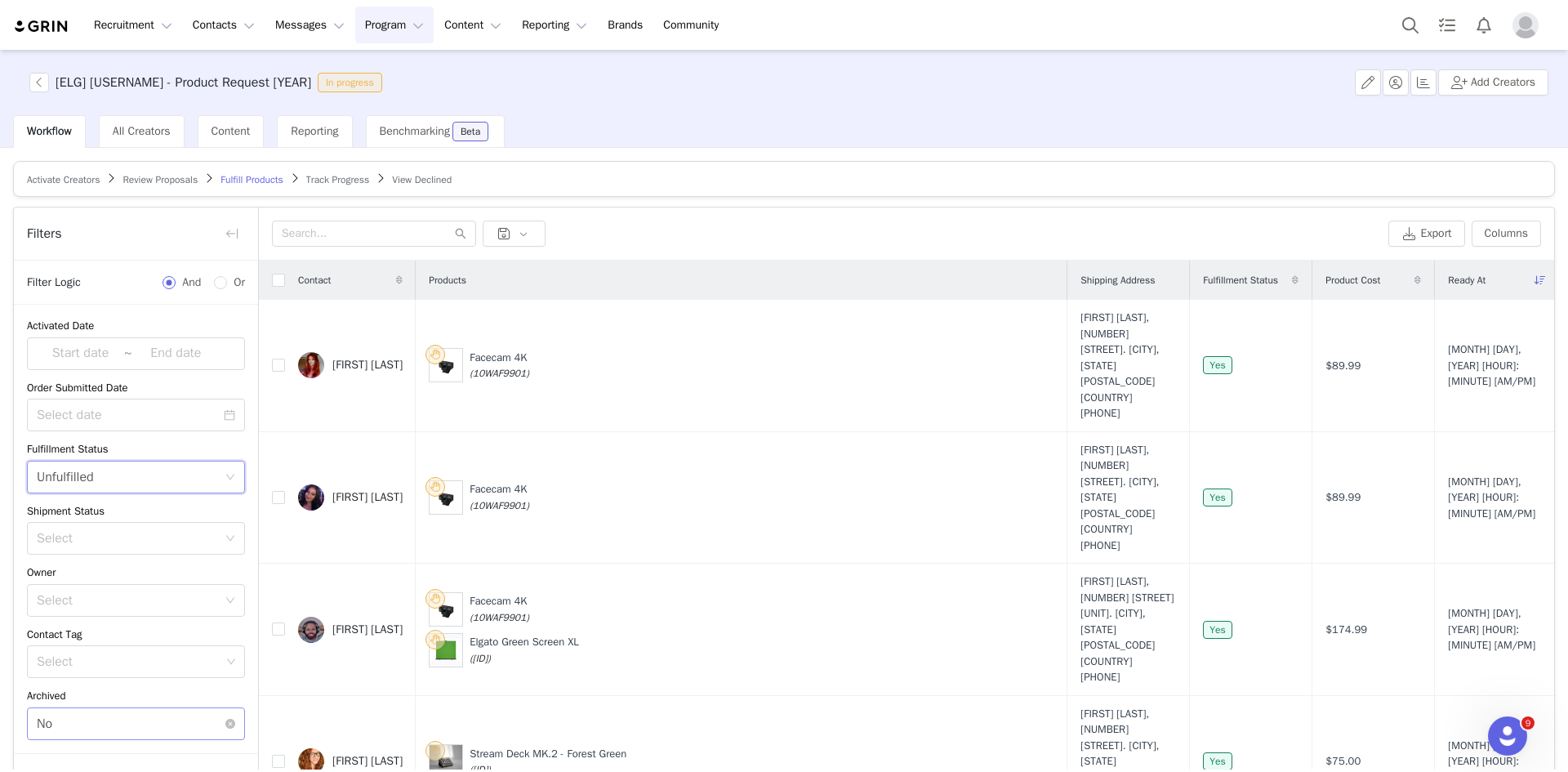 scroll, scrollTop: 32, scrollLeft: 0, axis: vertical 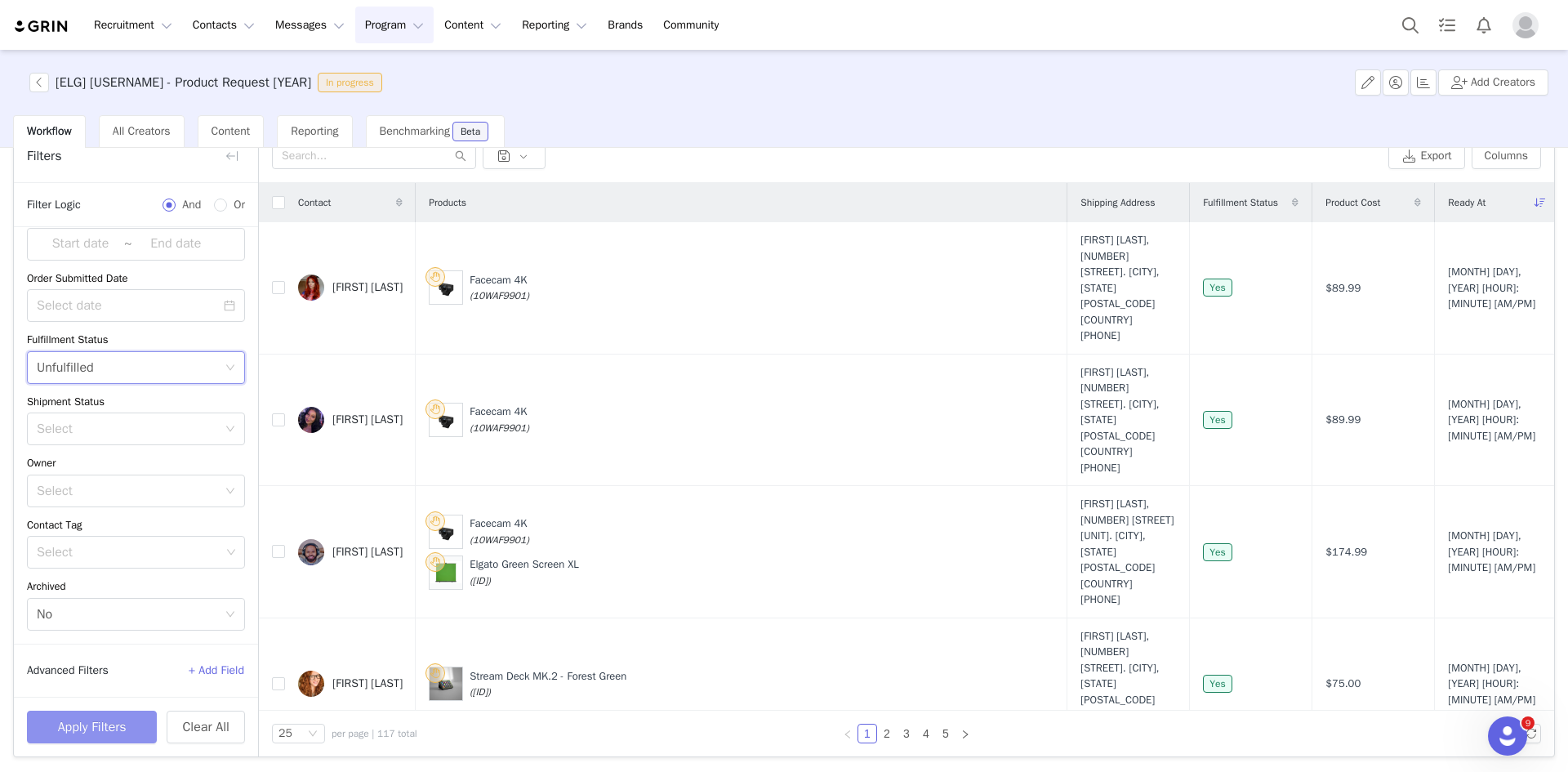 click on "Apply Filters" at bounding box center (91, 727) 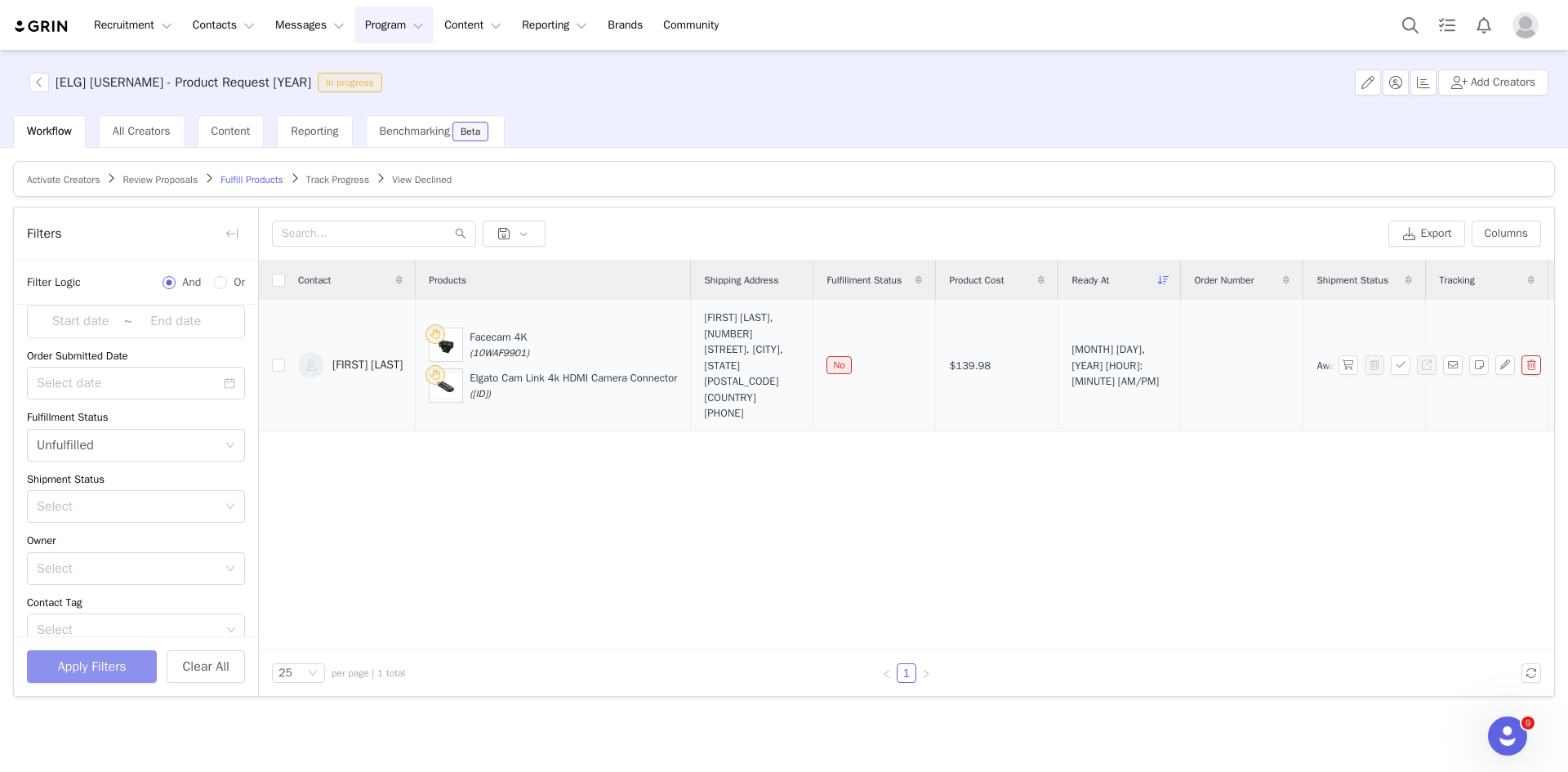 scroll, scrollTop: 0, scrollLeft: 0, axis: both 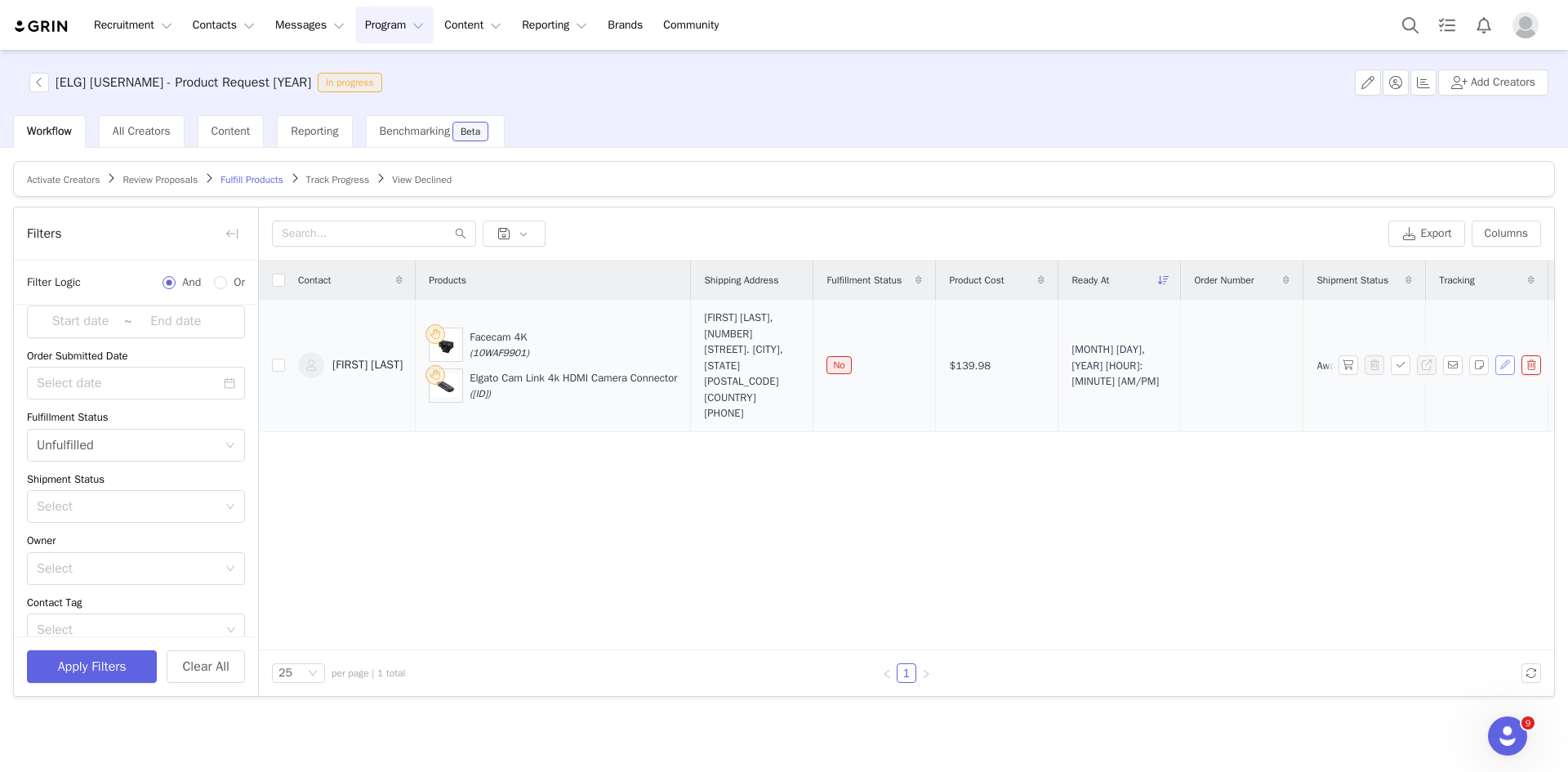 click at bounding box center [1505, 365] 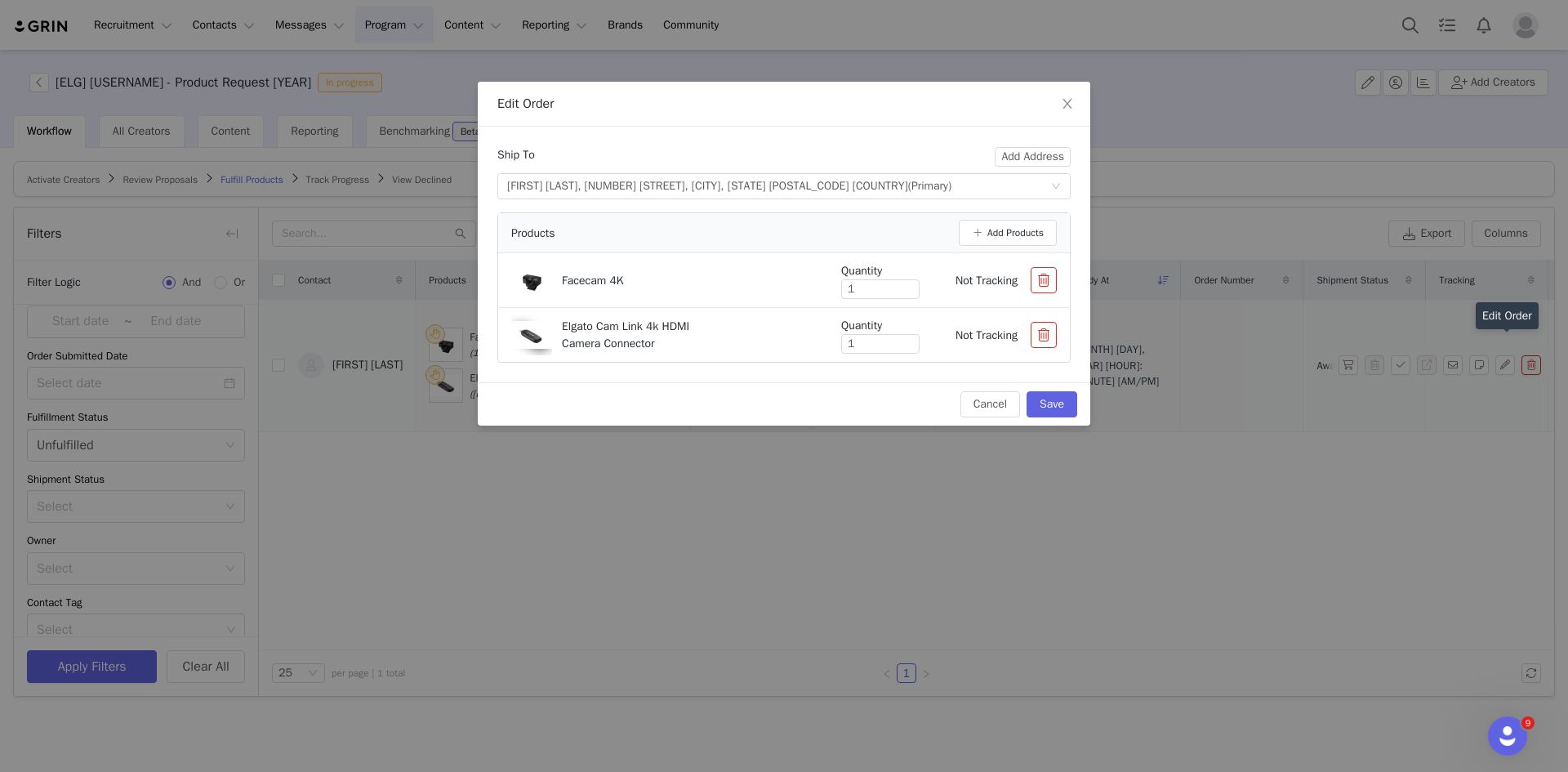 click at bounding box center [1044, 335] 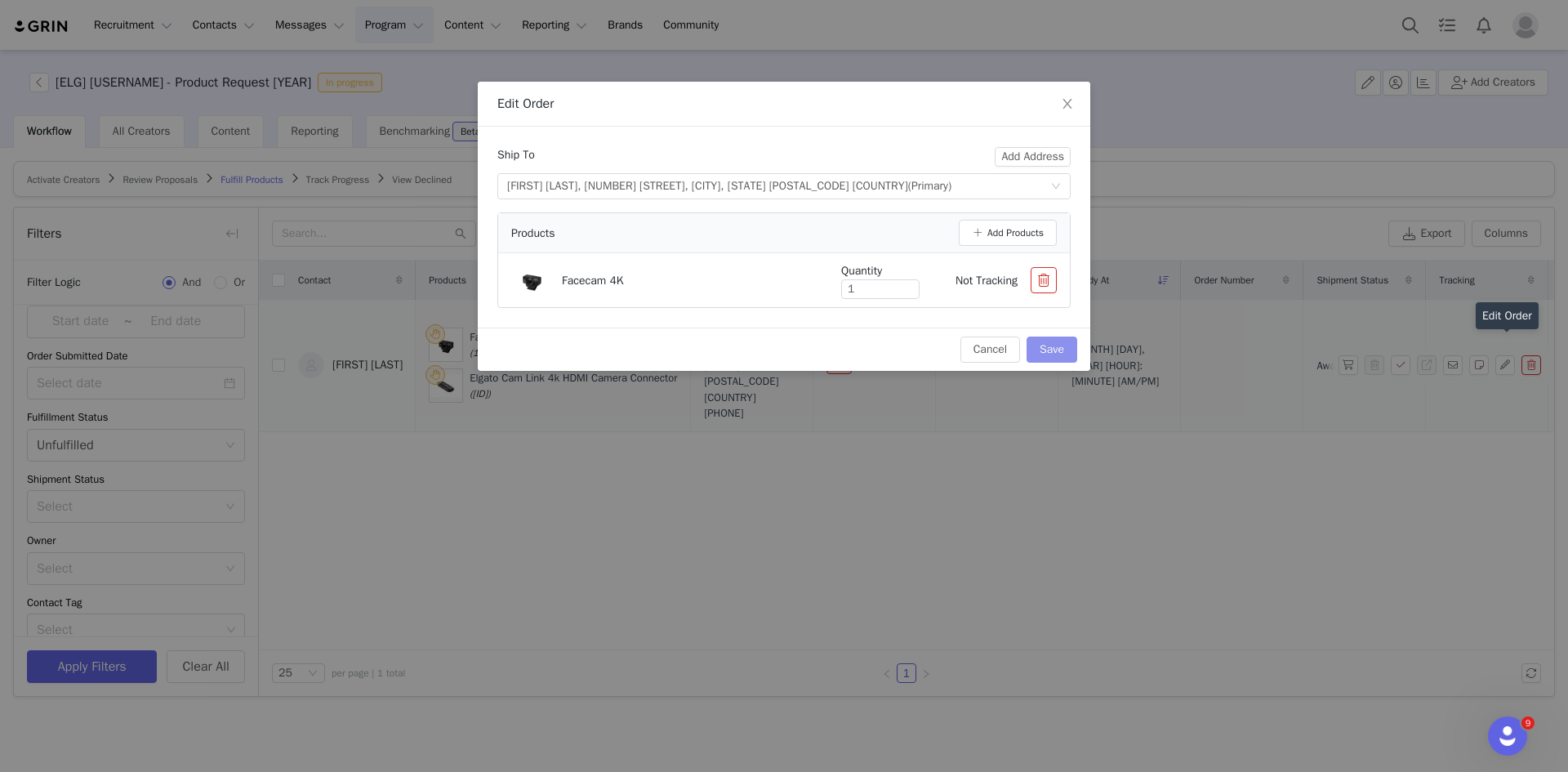 click on "Save" at bounding box center [1052, 350] 